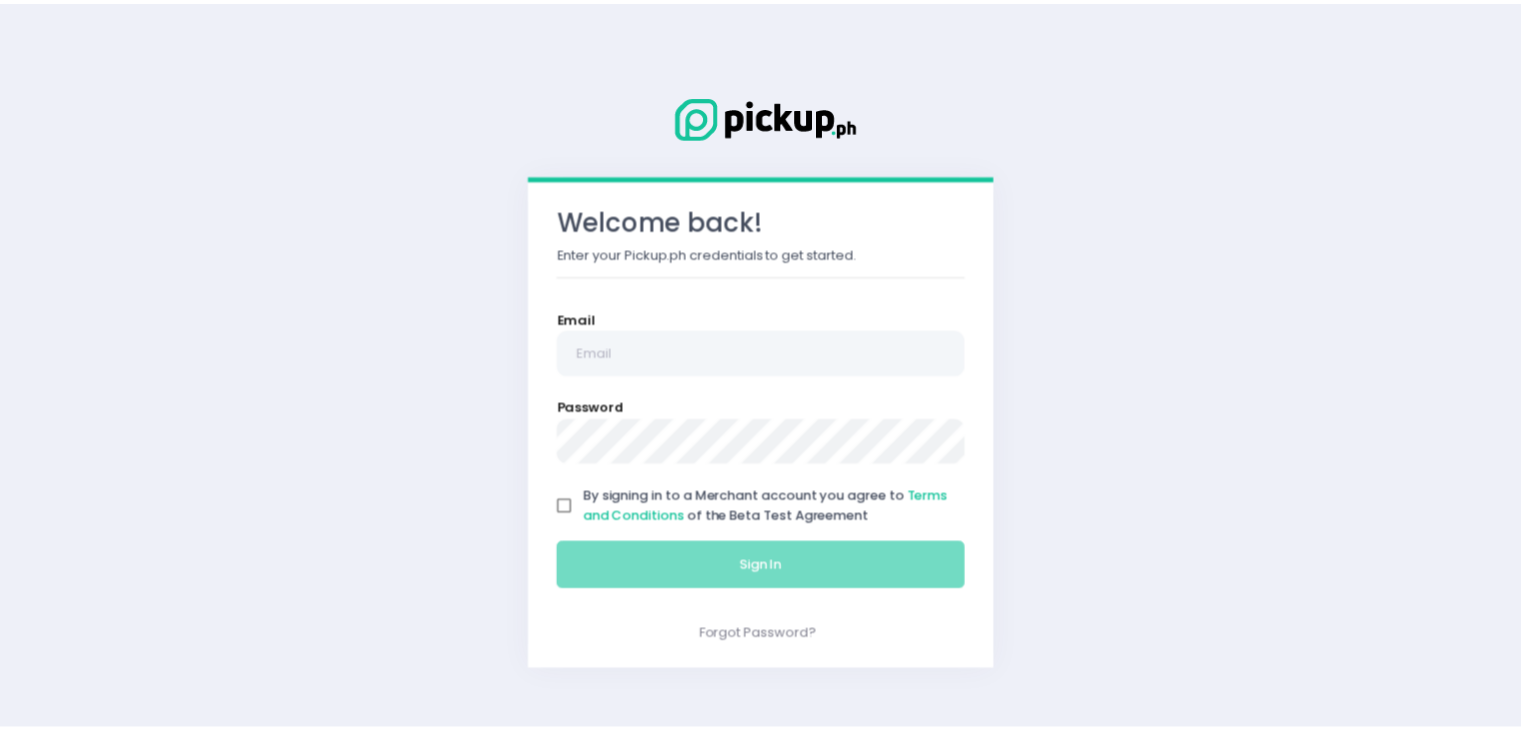 scroll, scrollTop: 0, scrollLeft: 0, axis: both 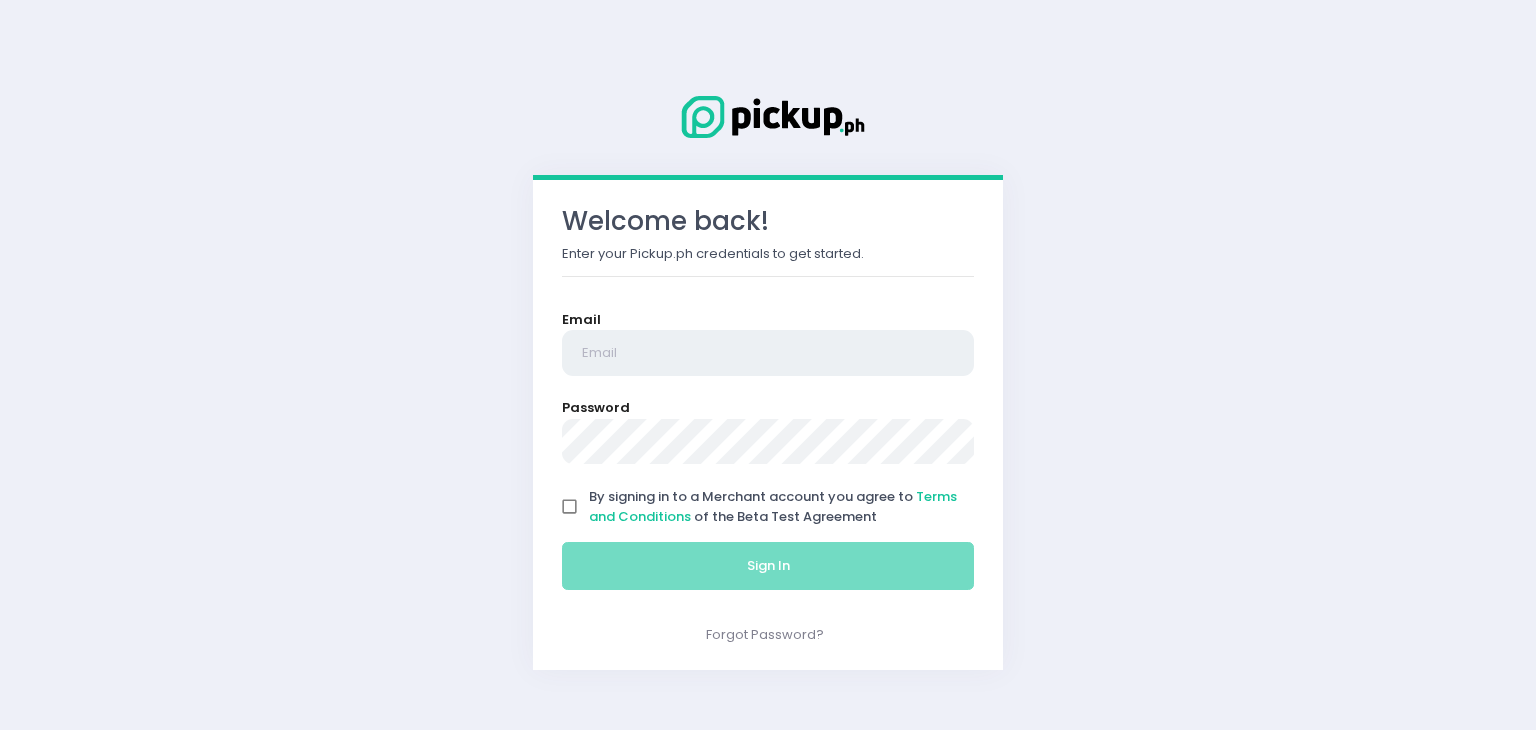 type on "[USERNAME]@[DOMAIN]" 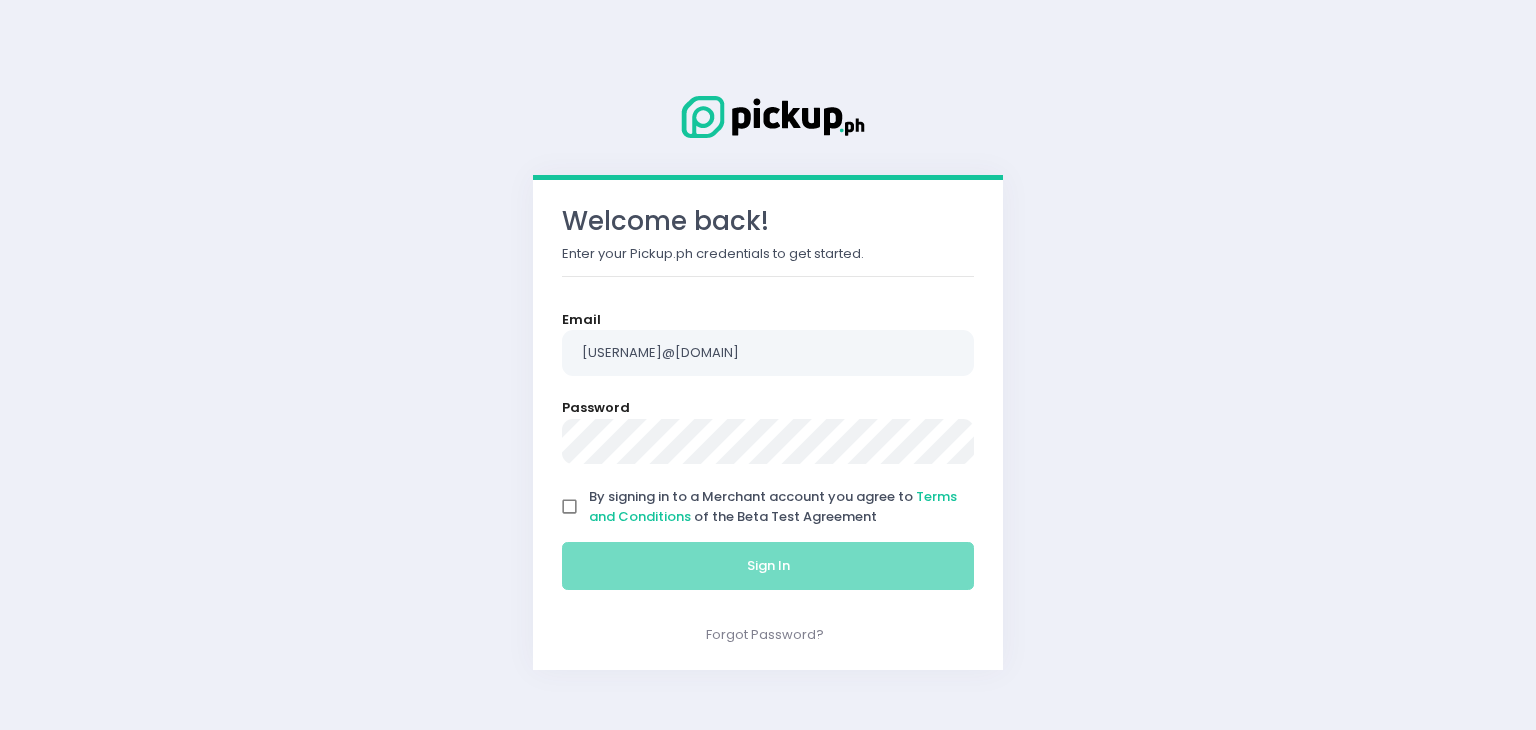 click on "By signing in to a Merchant account you agree to   Terms and Conditions   of the Beta Test Agreement" at bounding box center [570, 507] 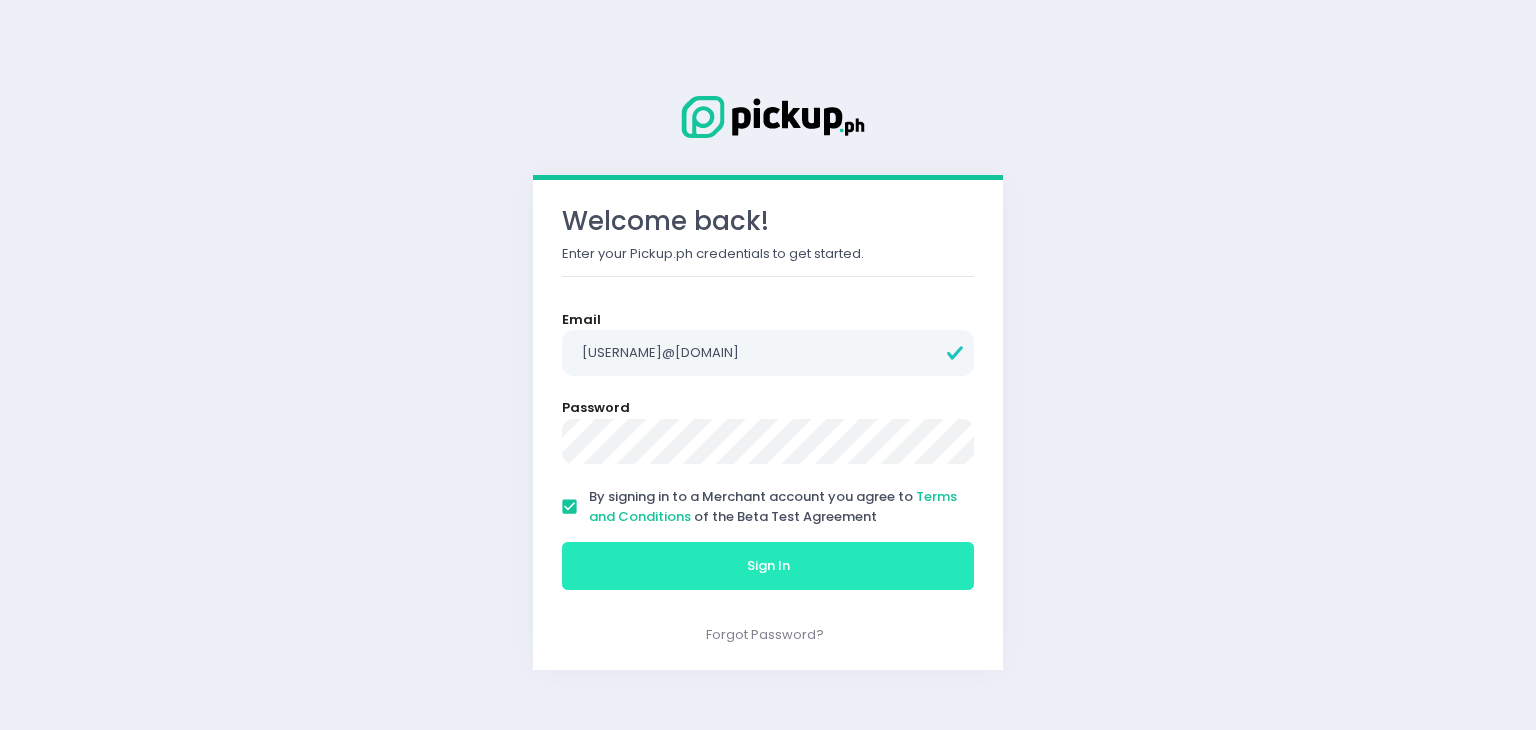 click on "Sign In" at bounding box center (768, 566) 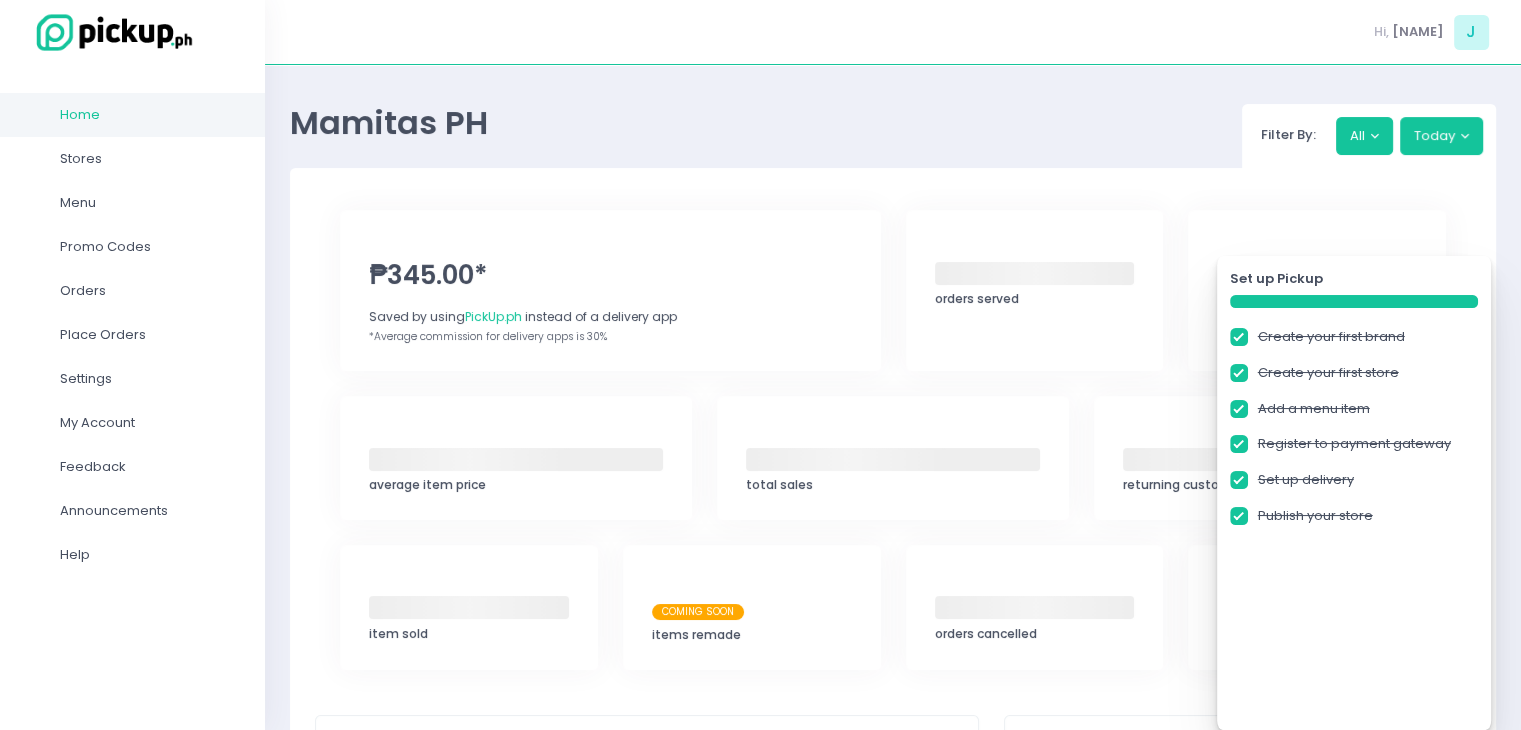 checkbox on "true" 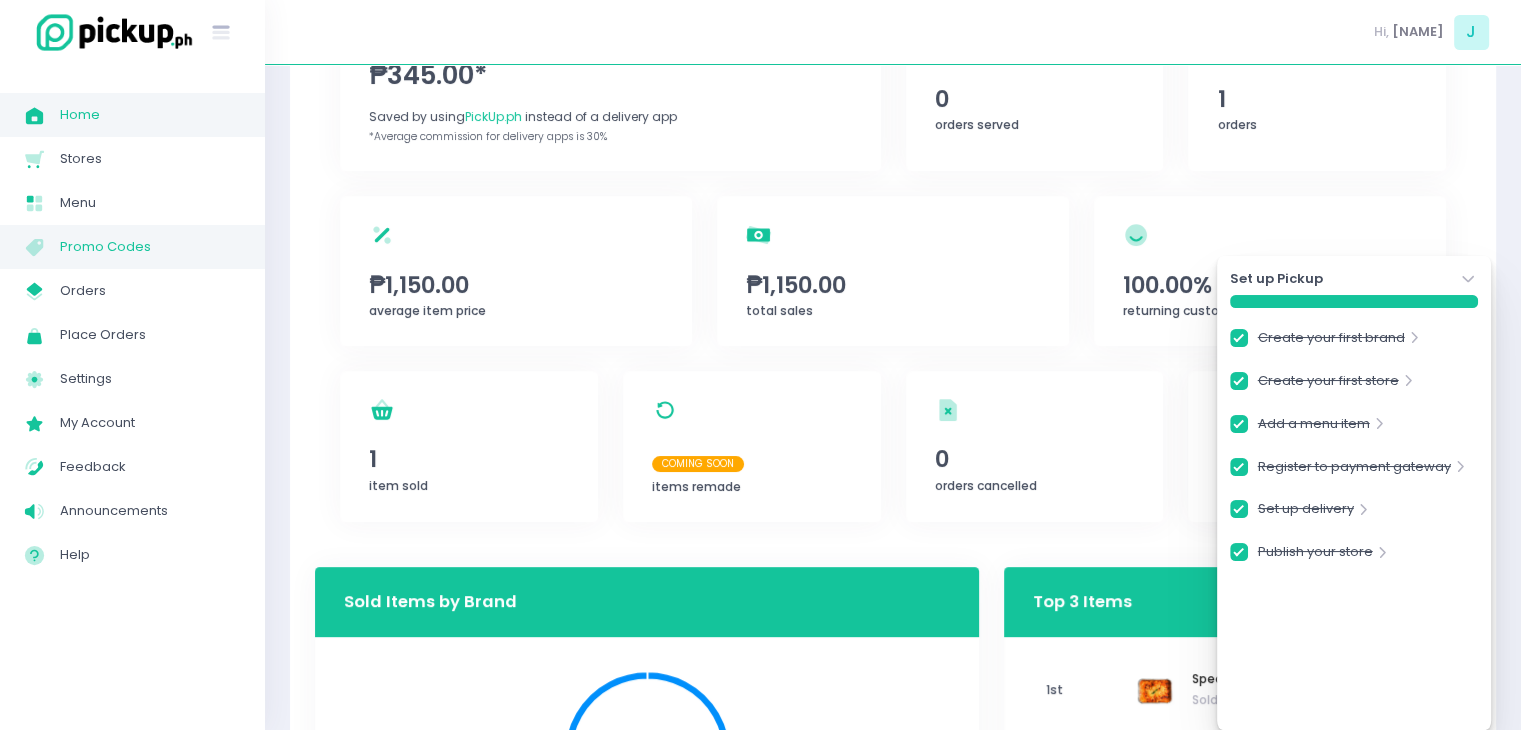 scroll, scrollTop: 100, scrollLeft: 0, axis: vertical 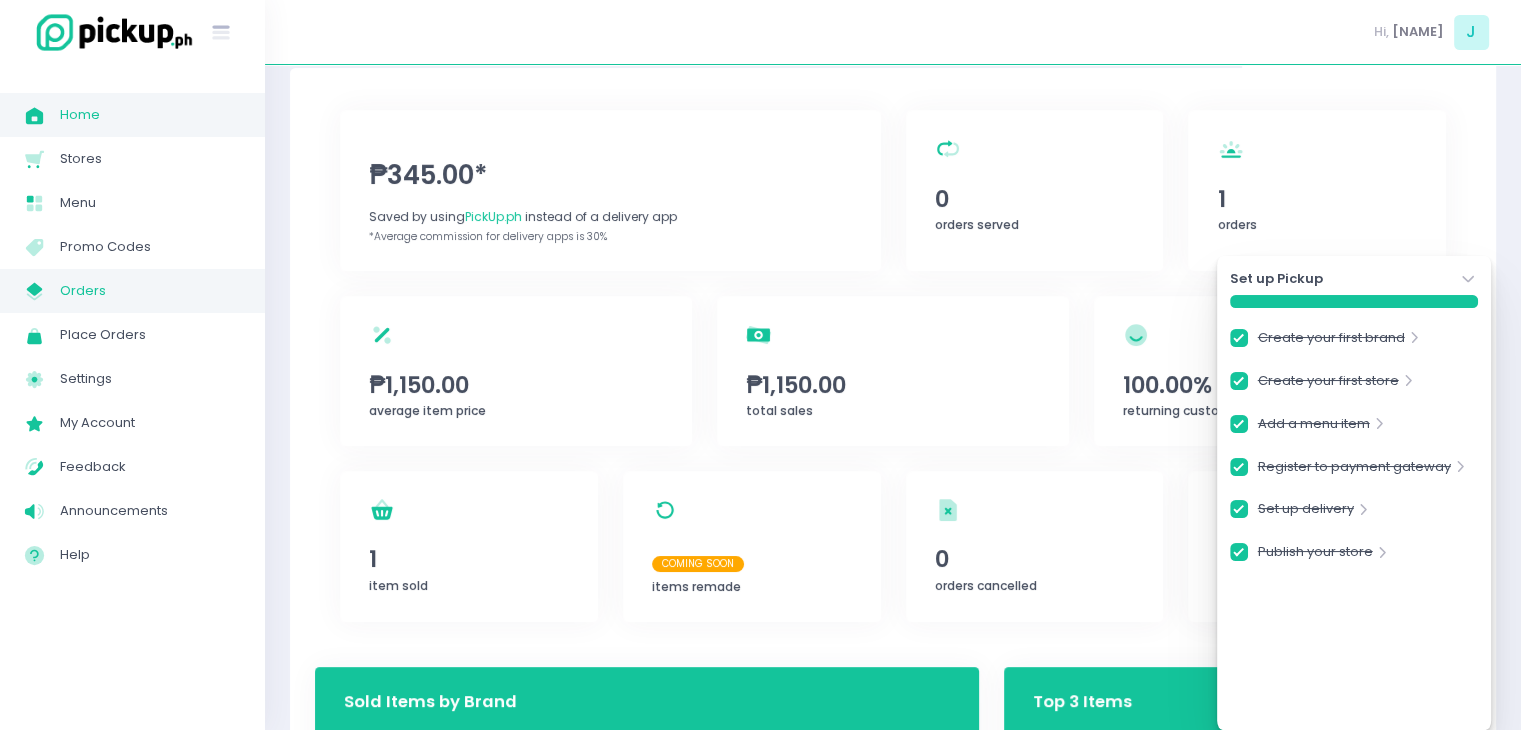 click on "Orders" at bounding box center [150, 291] 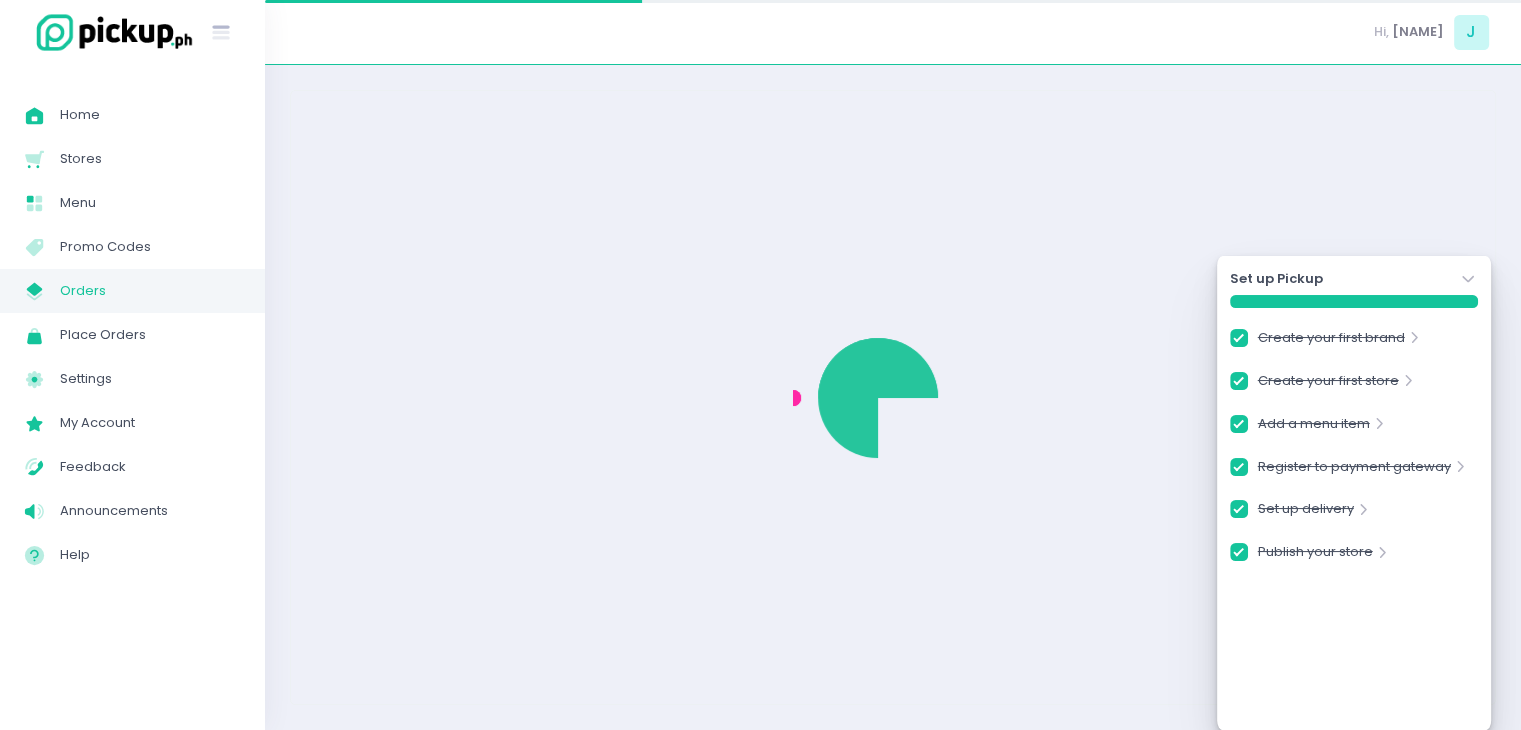 scroll, scrollTop: 0, scrollLeft: 0, axis: both 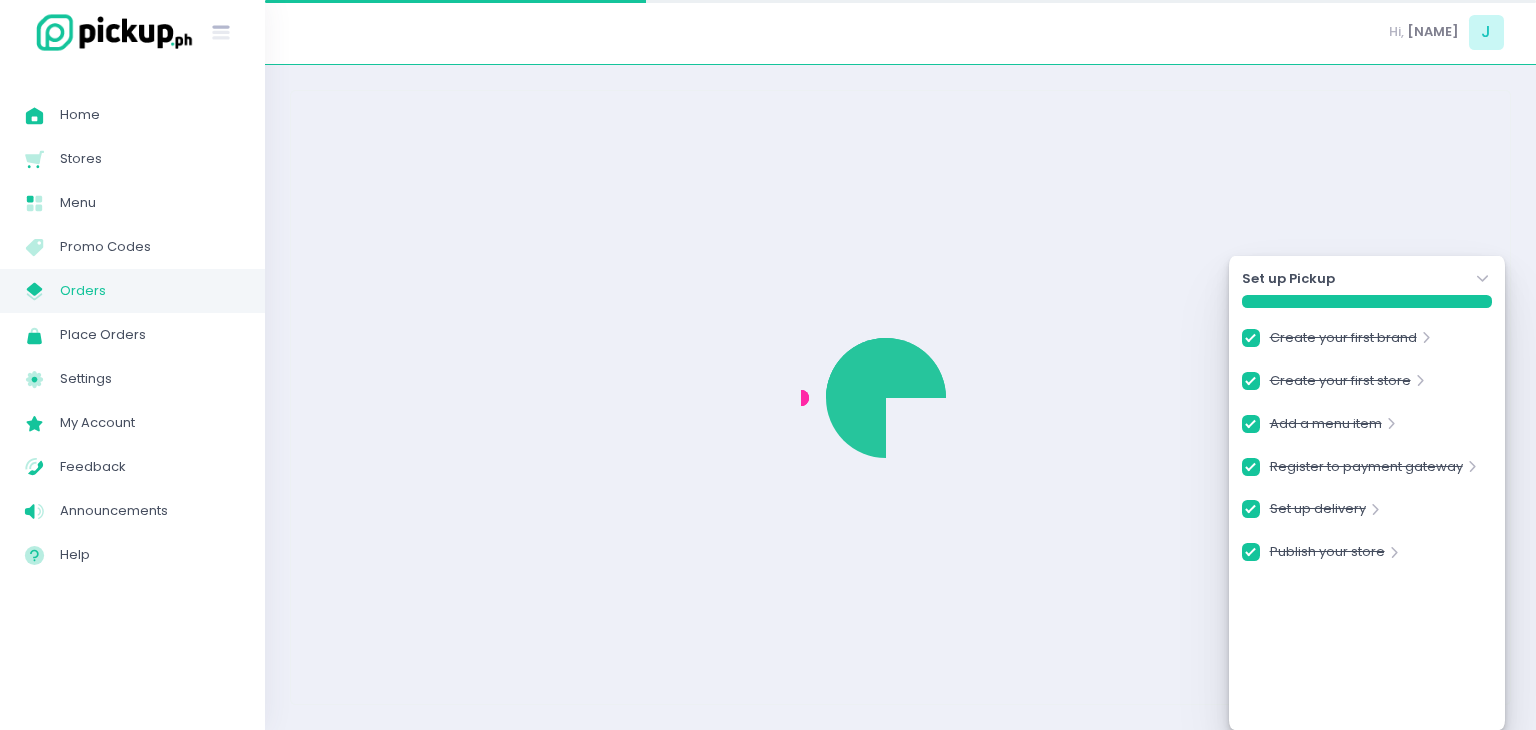 checkbox on "true" 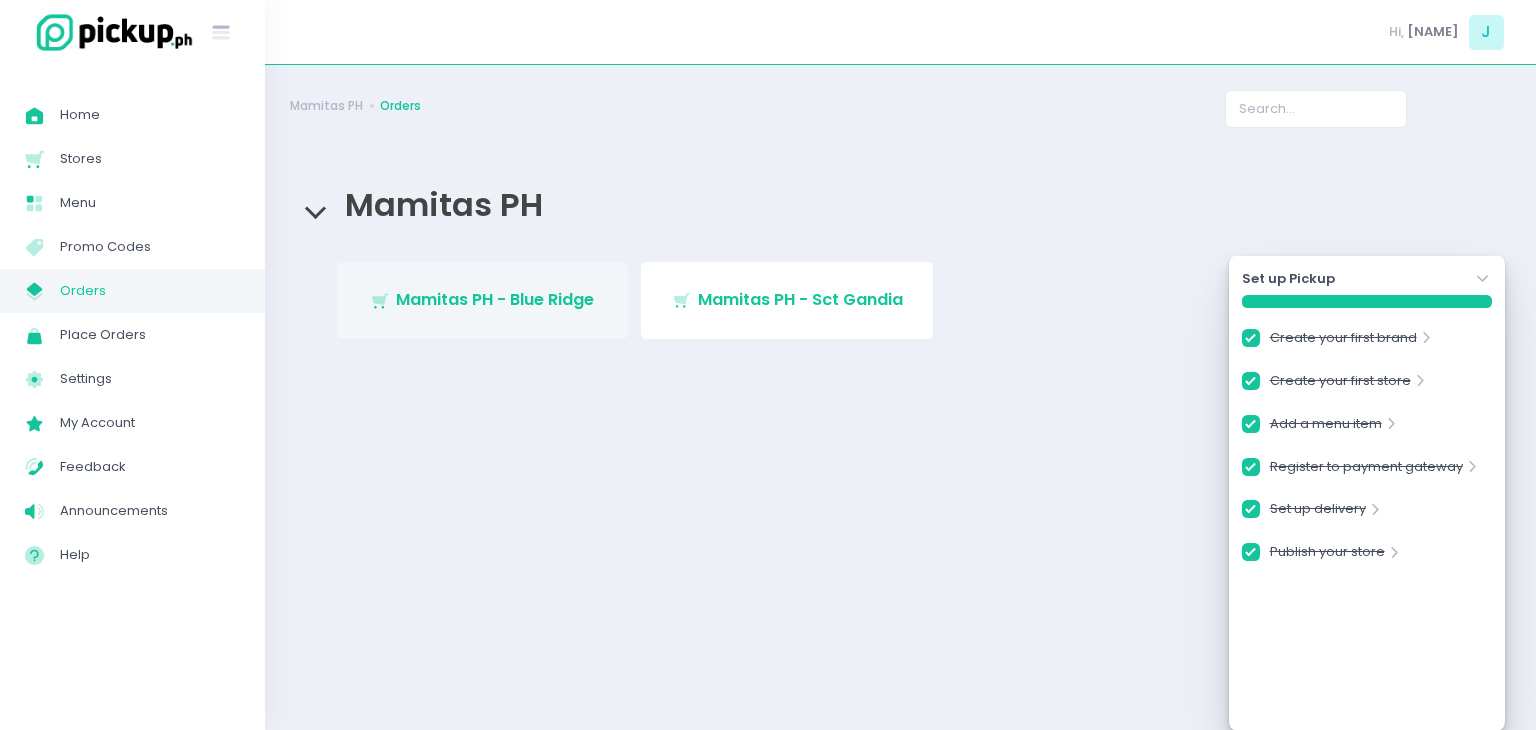 click on "Mamitas PH - Blue Ridge" at bounding box center [495, 299] 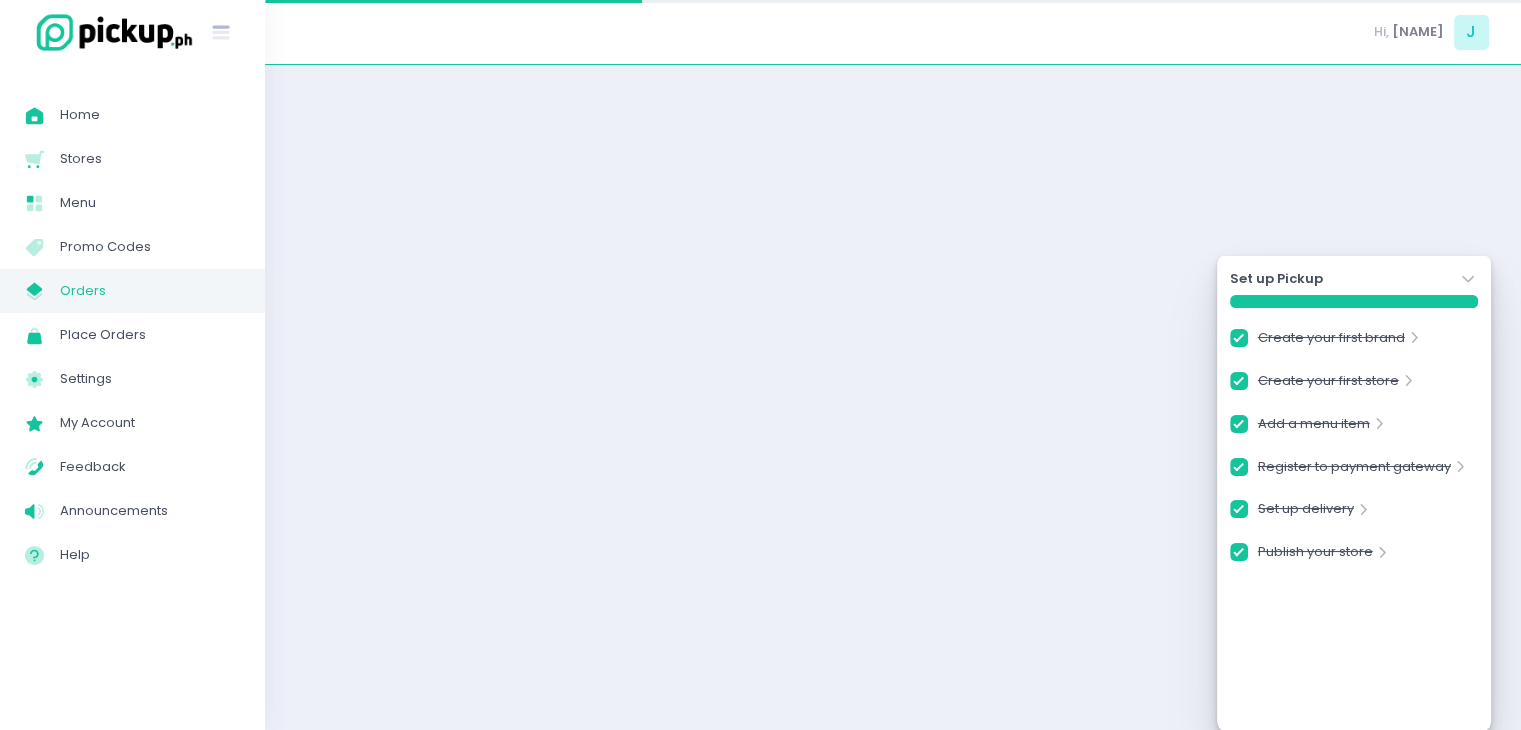 checkbox on "true" 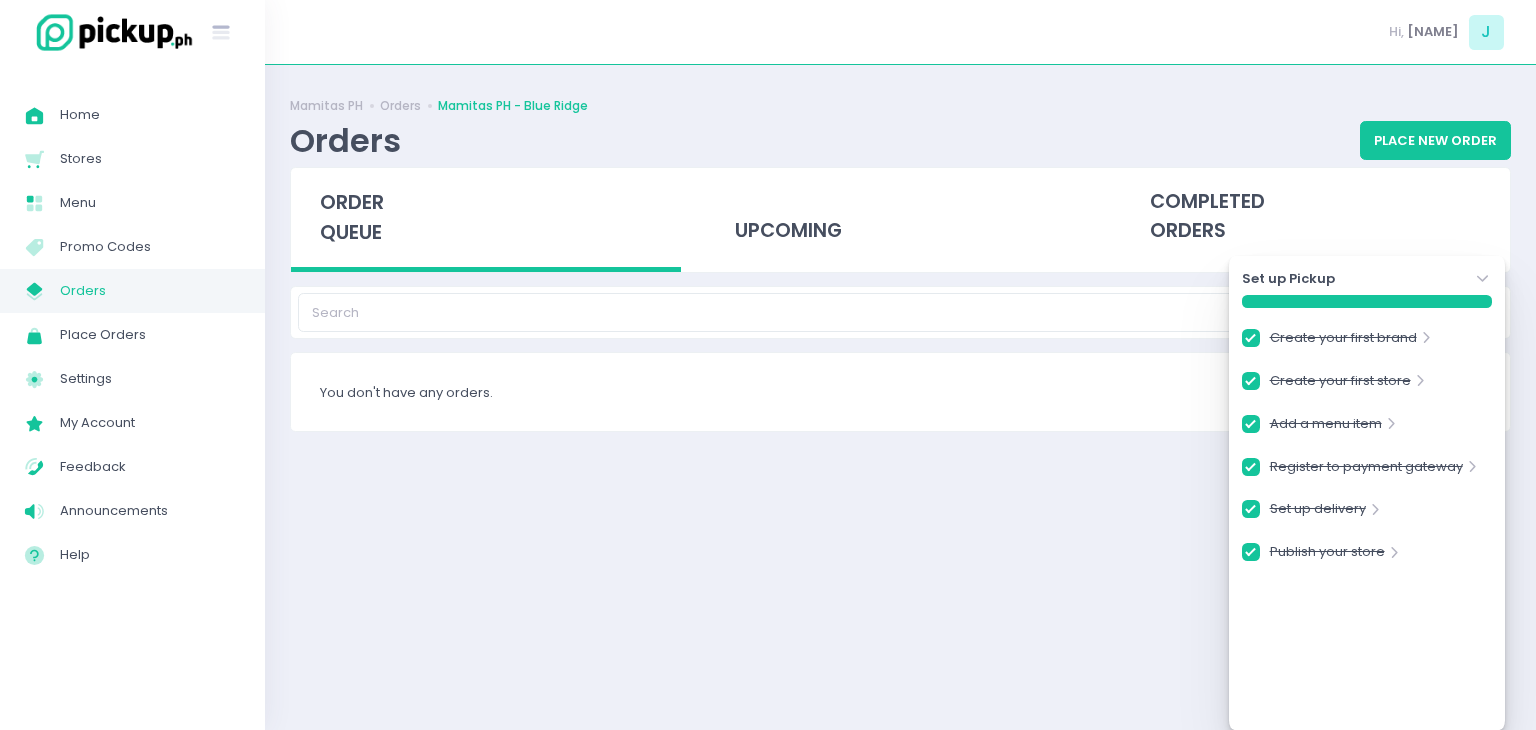 click on "Stockholm-icons / Navigation / Angle-down Created with Sketch." 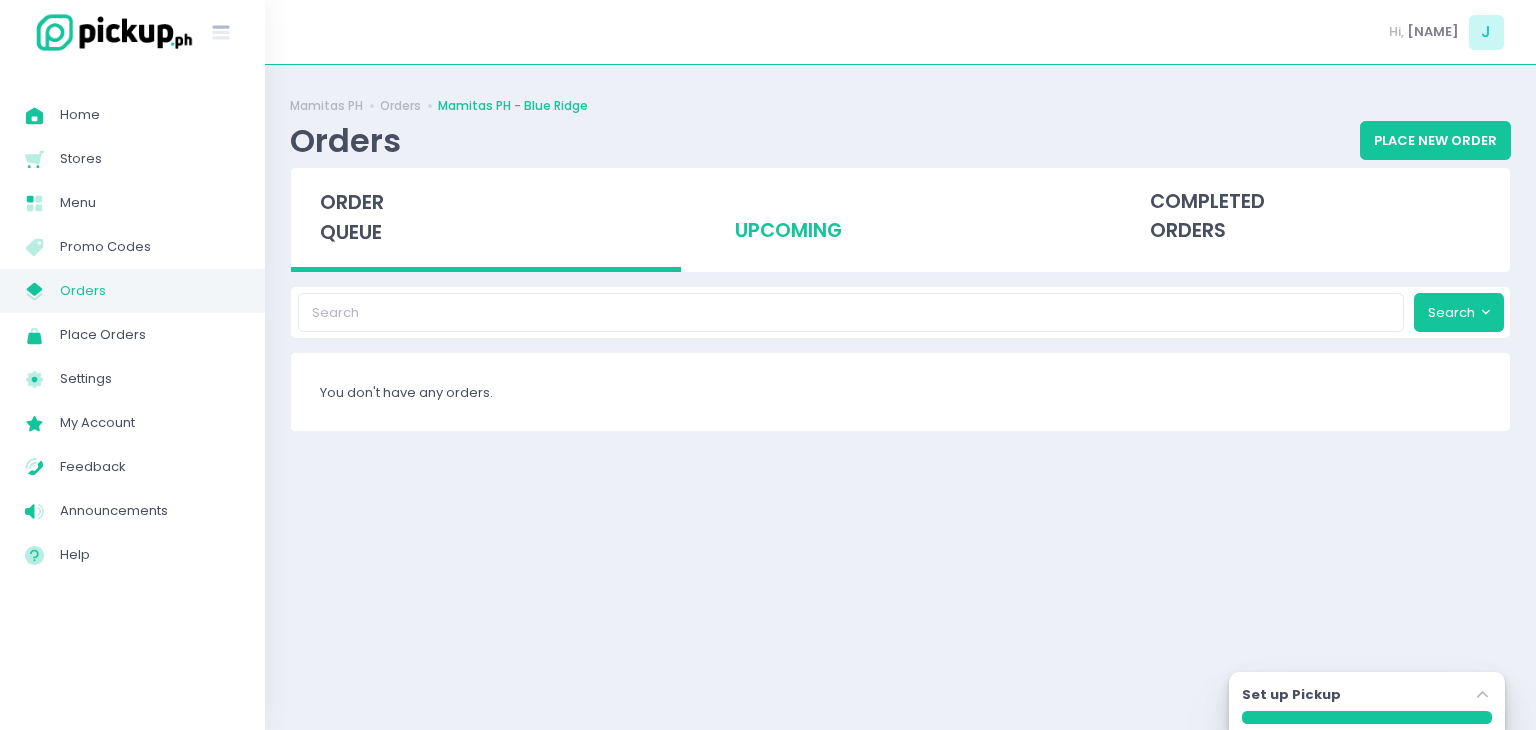 click on "upcoming" at bounding box center [901, 217] 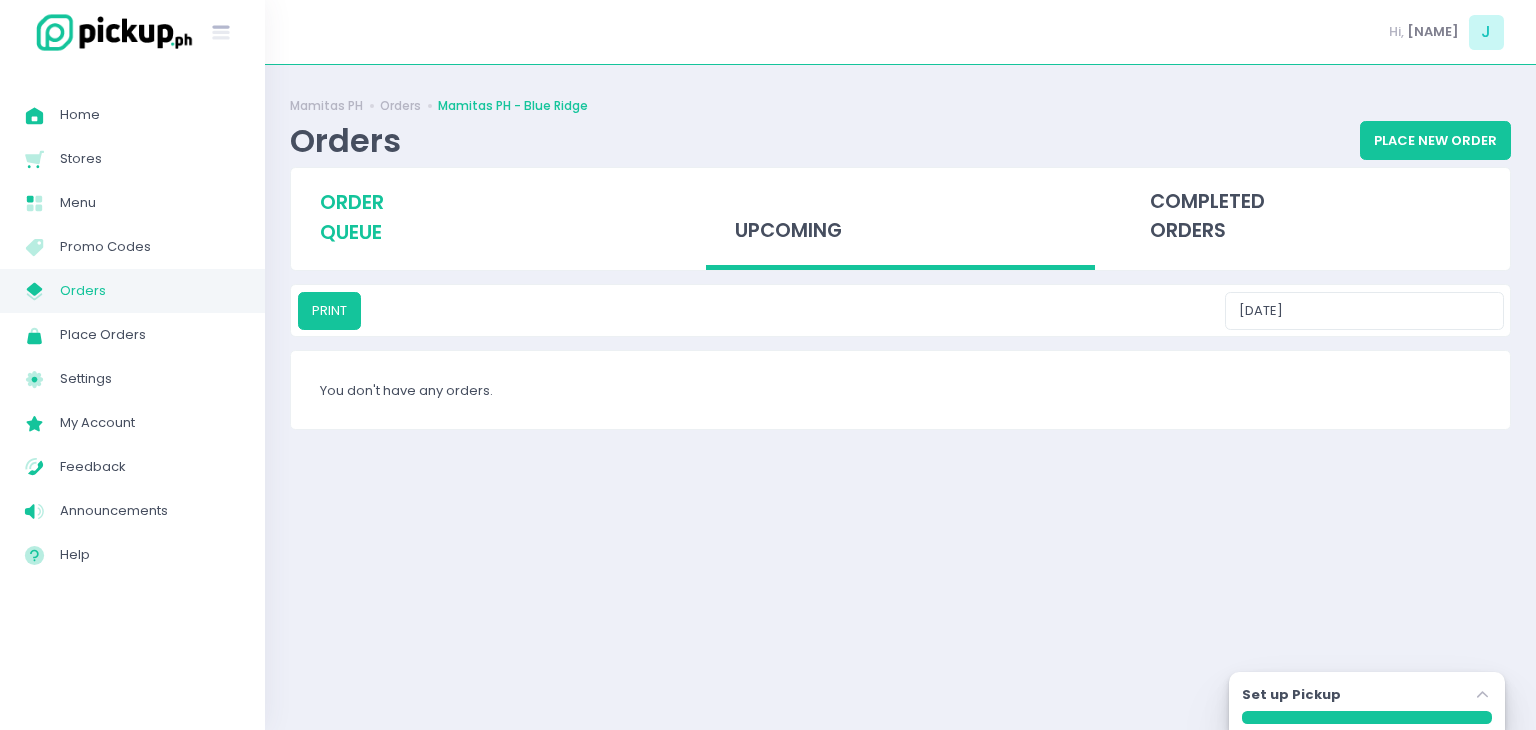 click on "order   queue" at bounding box center [352, 217] 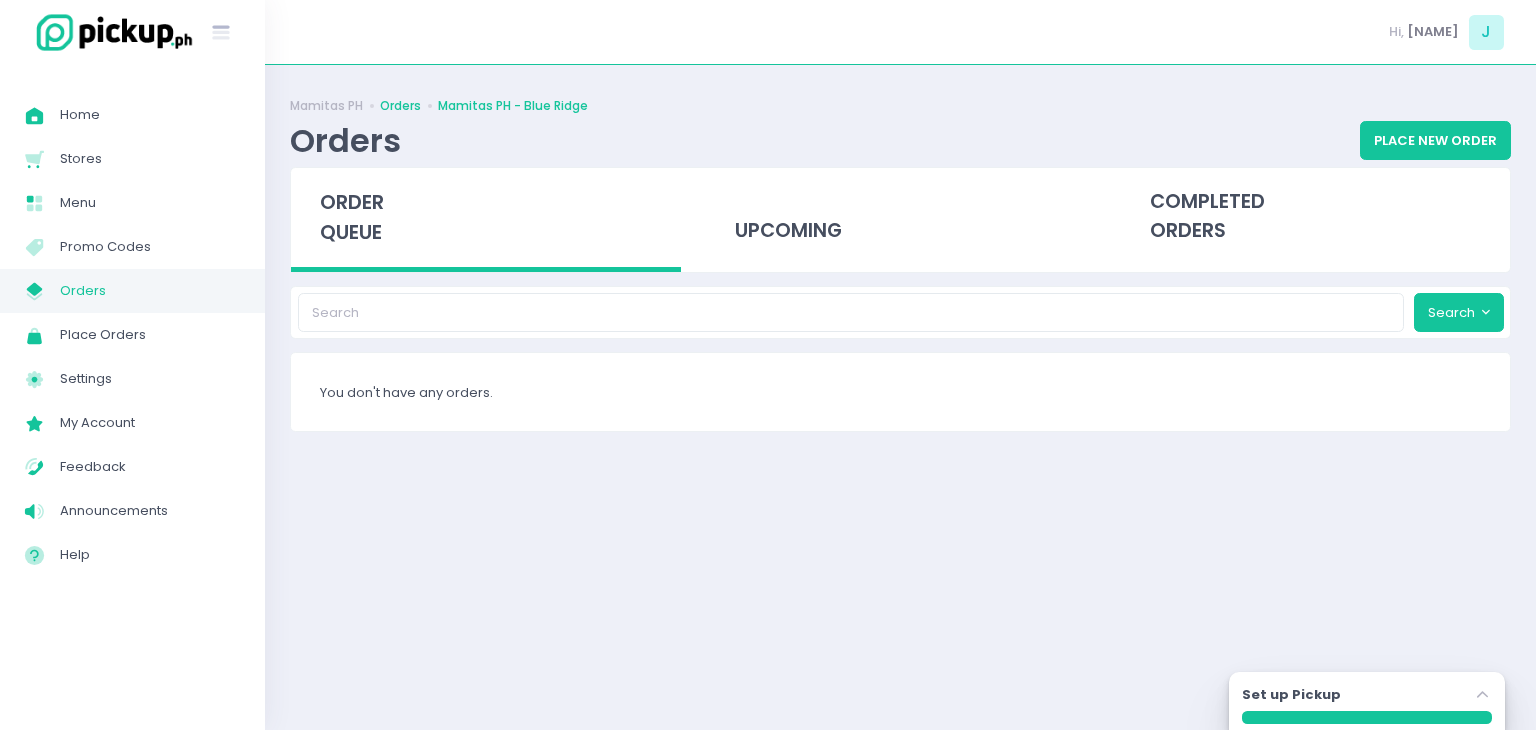 click on "Orders" at bounding box center [400, 106] 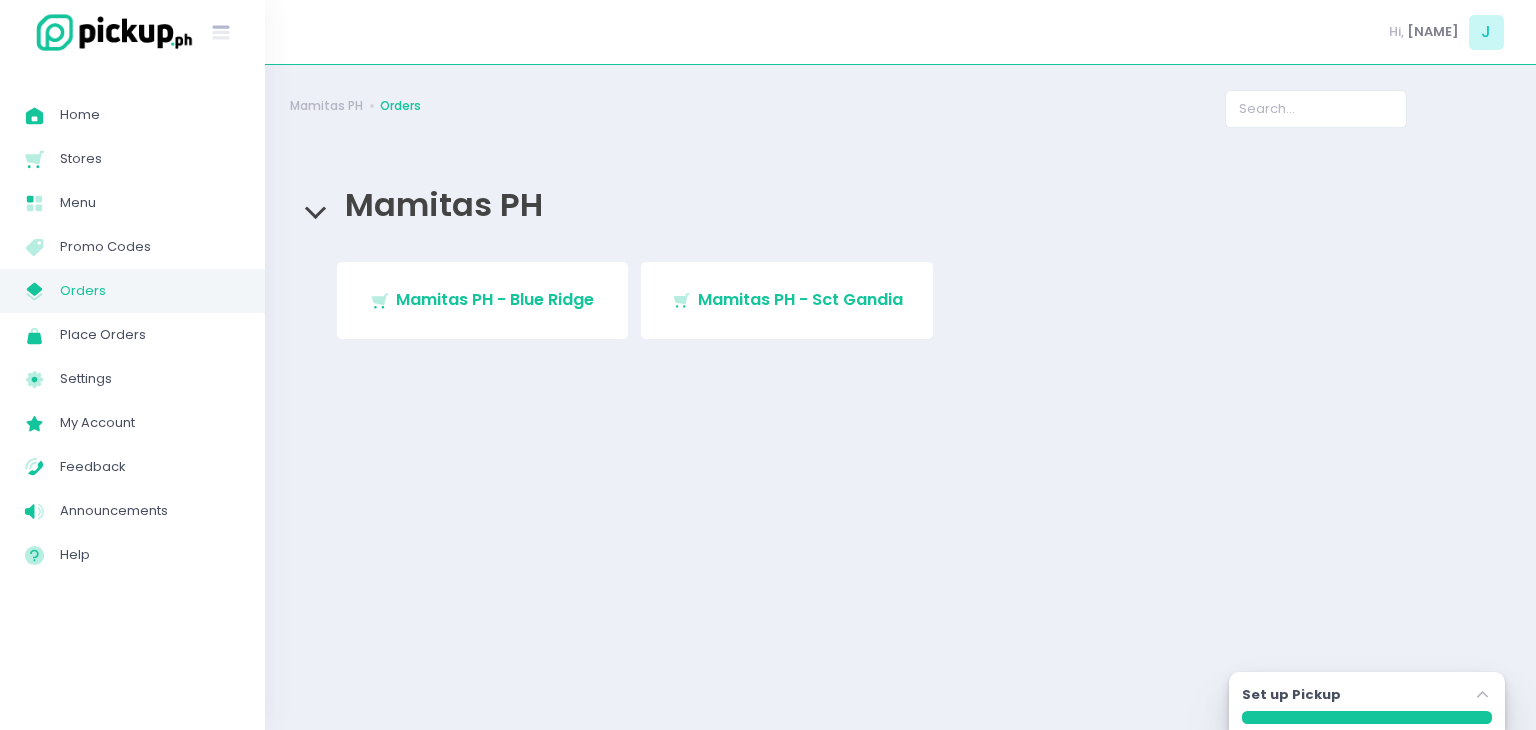 click on "Mamitas PH - Sct Gandia" at bounding box center (800, 299) 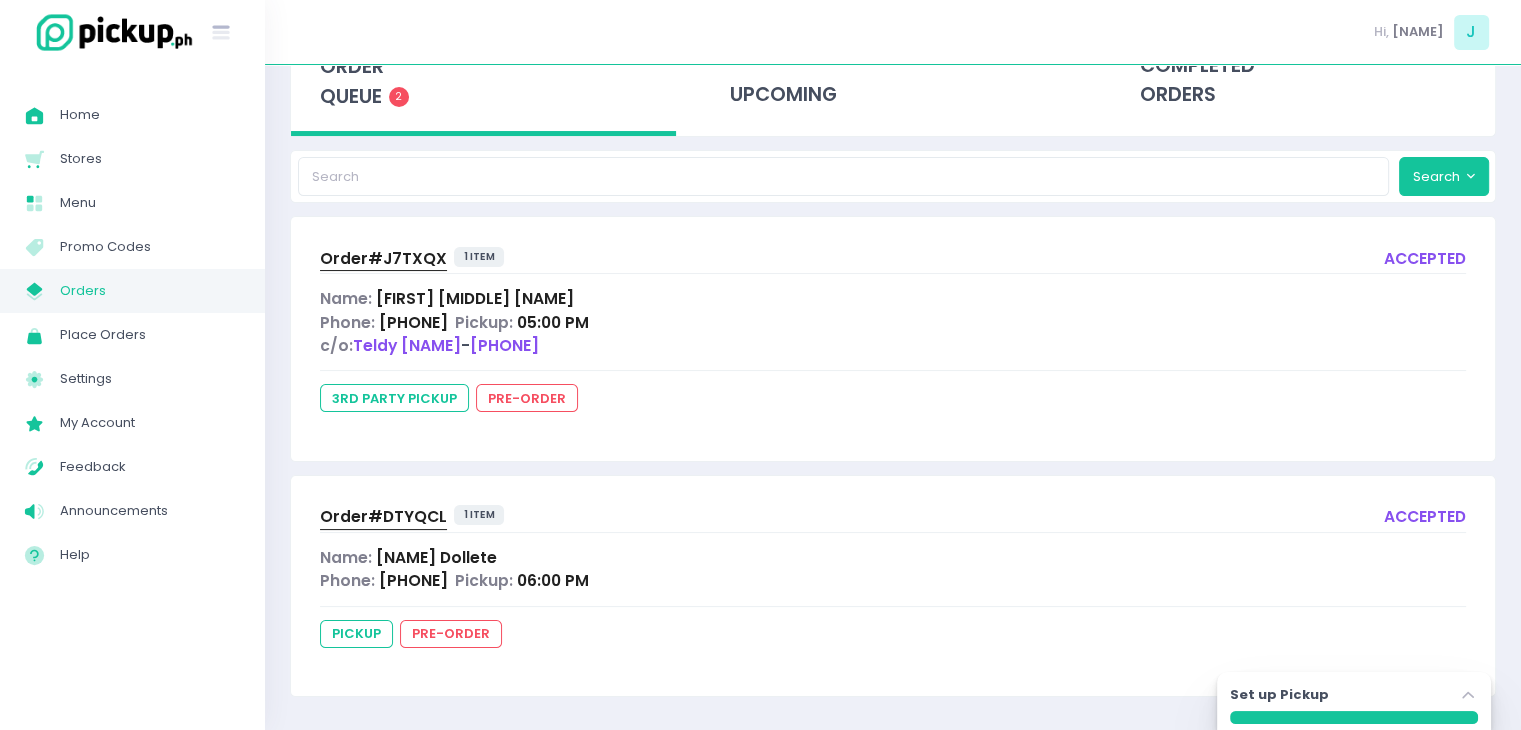 scroll, scrollTop: 138, scrollLeft: 0, axis: vertical 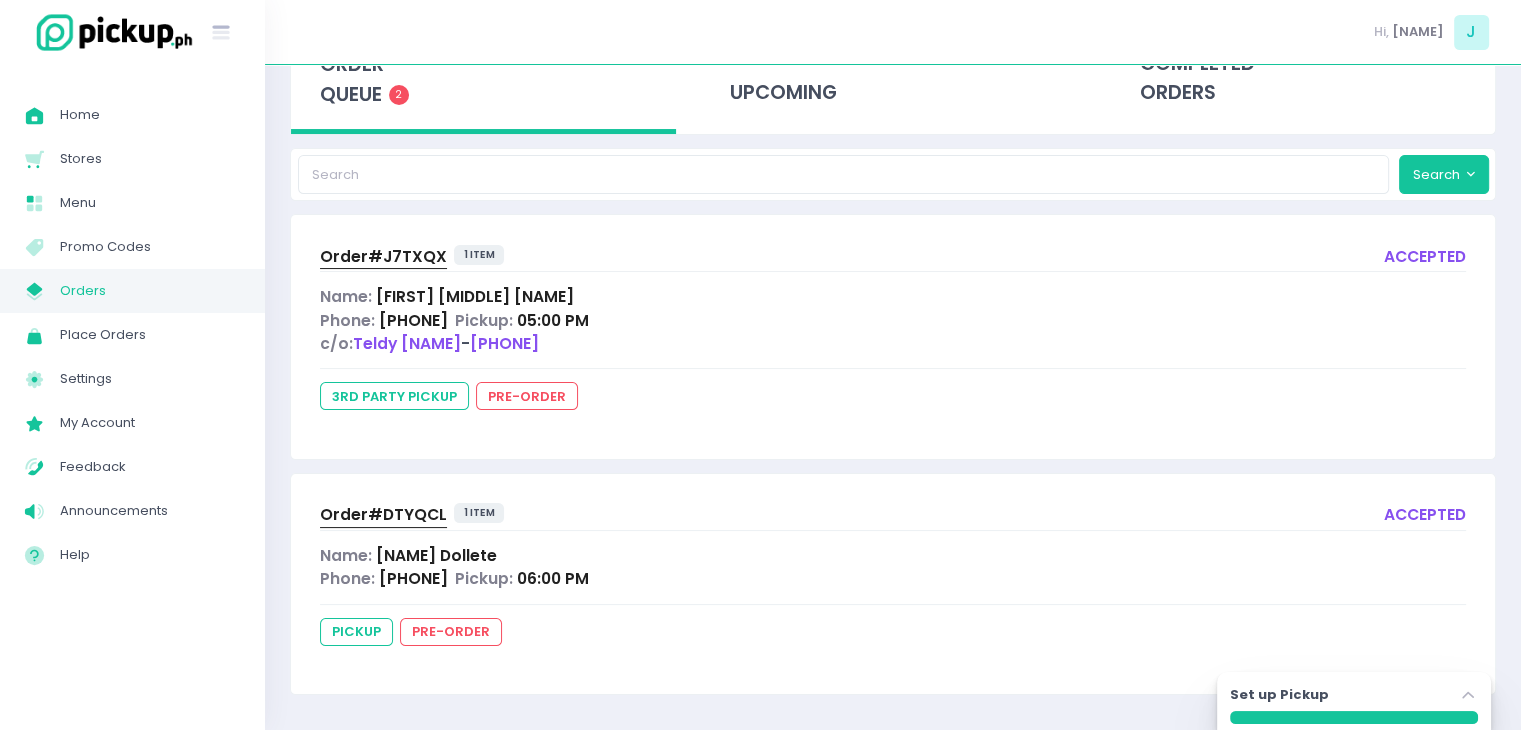 click on "[FIRST] [MIDDLE] [LAST]" at bounding box center (475, 296) 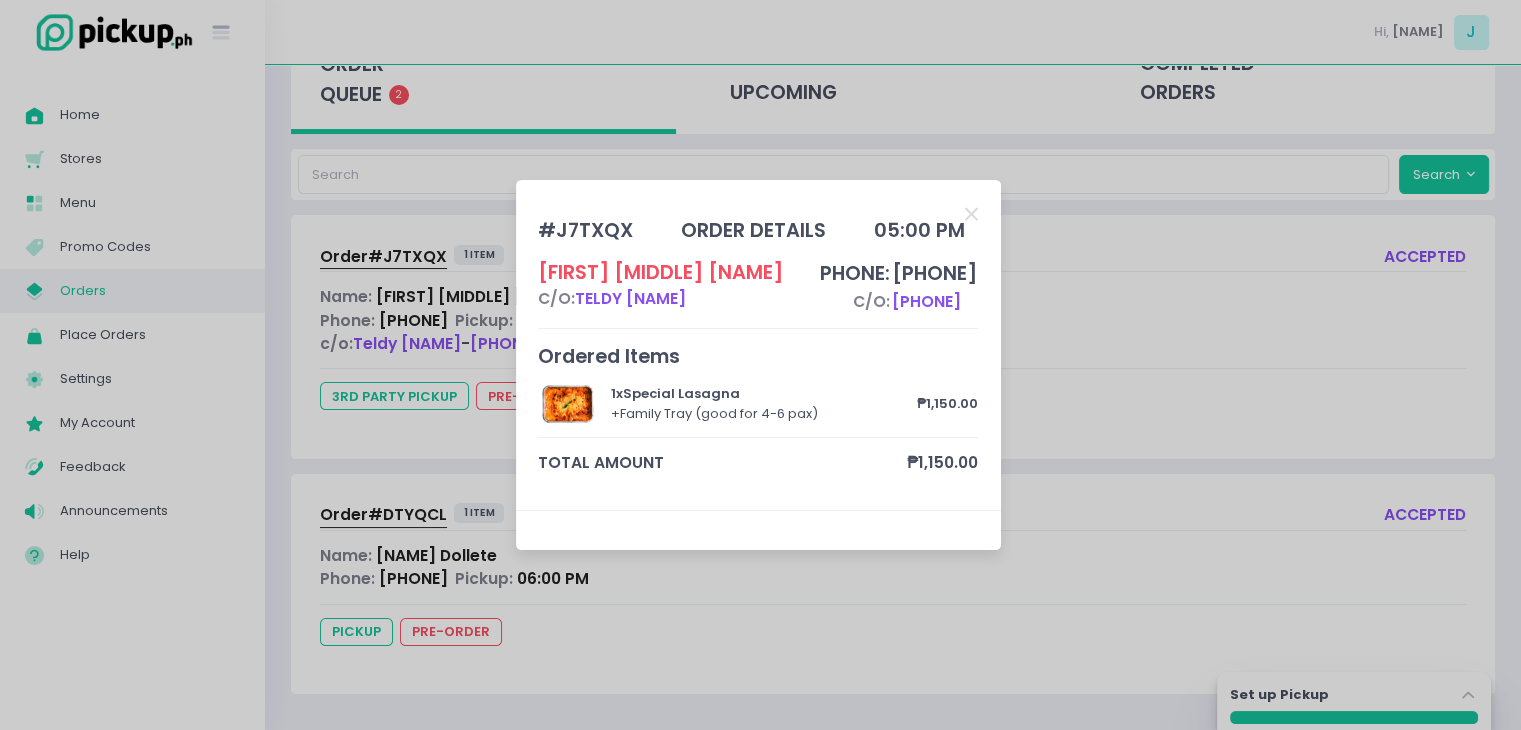 click on "Order# J7TXQX | Pickup.ph | [DATE] [TIME] [FIRST] [MIDDLE] [LAST] c/o: [NAME] c/o: [PHONE] Ordered Items 1 x Special Lasagna + Family Tray (good for 4-6 pax) ₱1,150.00 total amount ₱1,150.00" at bounding box center (760, 365) 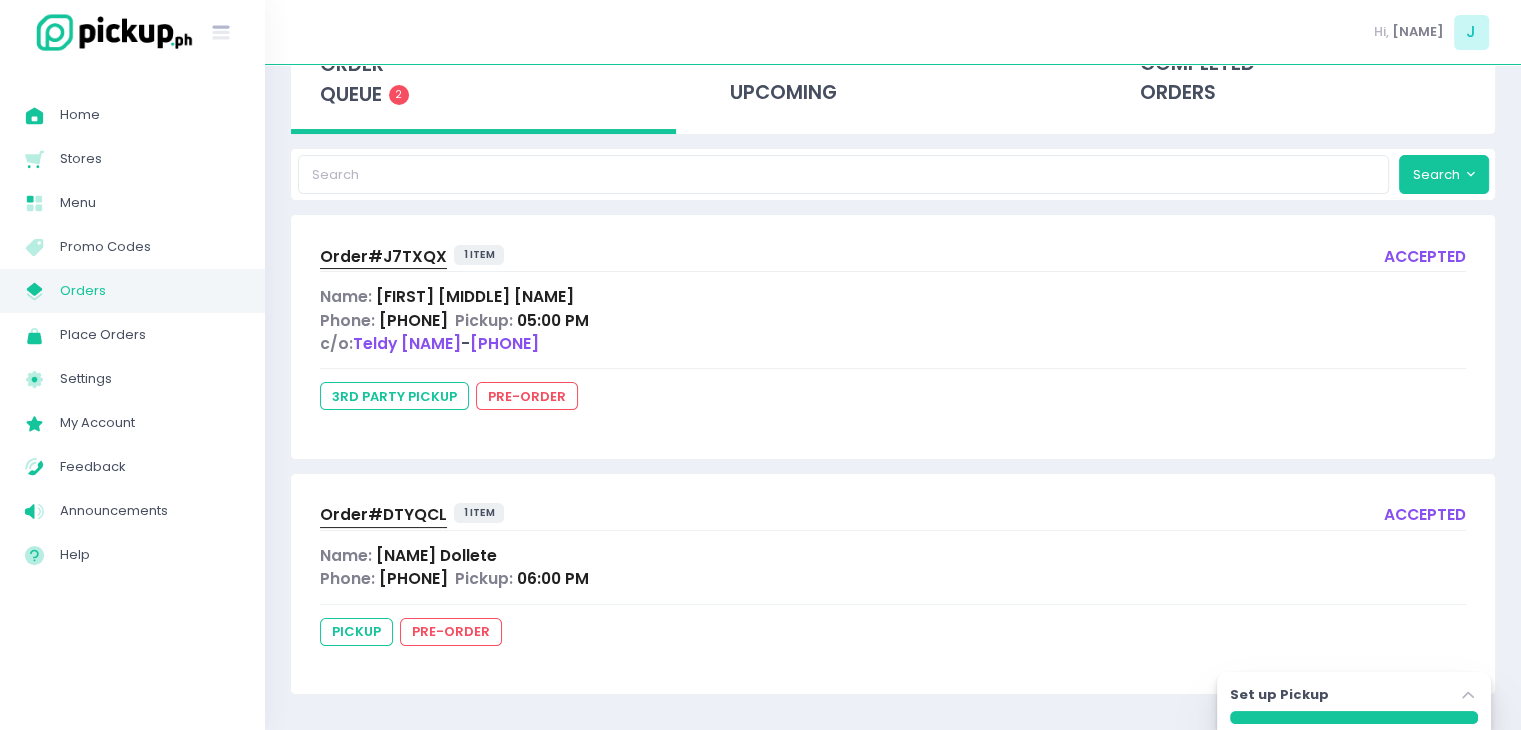 click on "Order# J7TXQX" at bounding box center [383, 256] 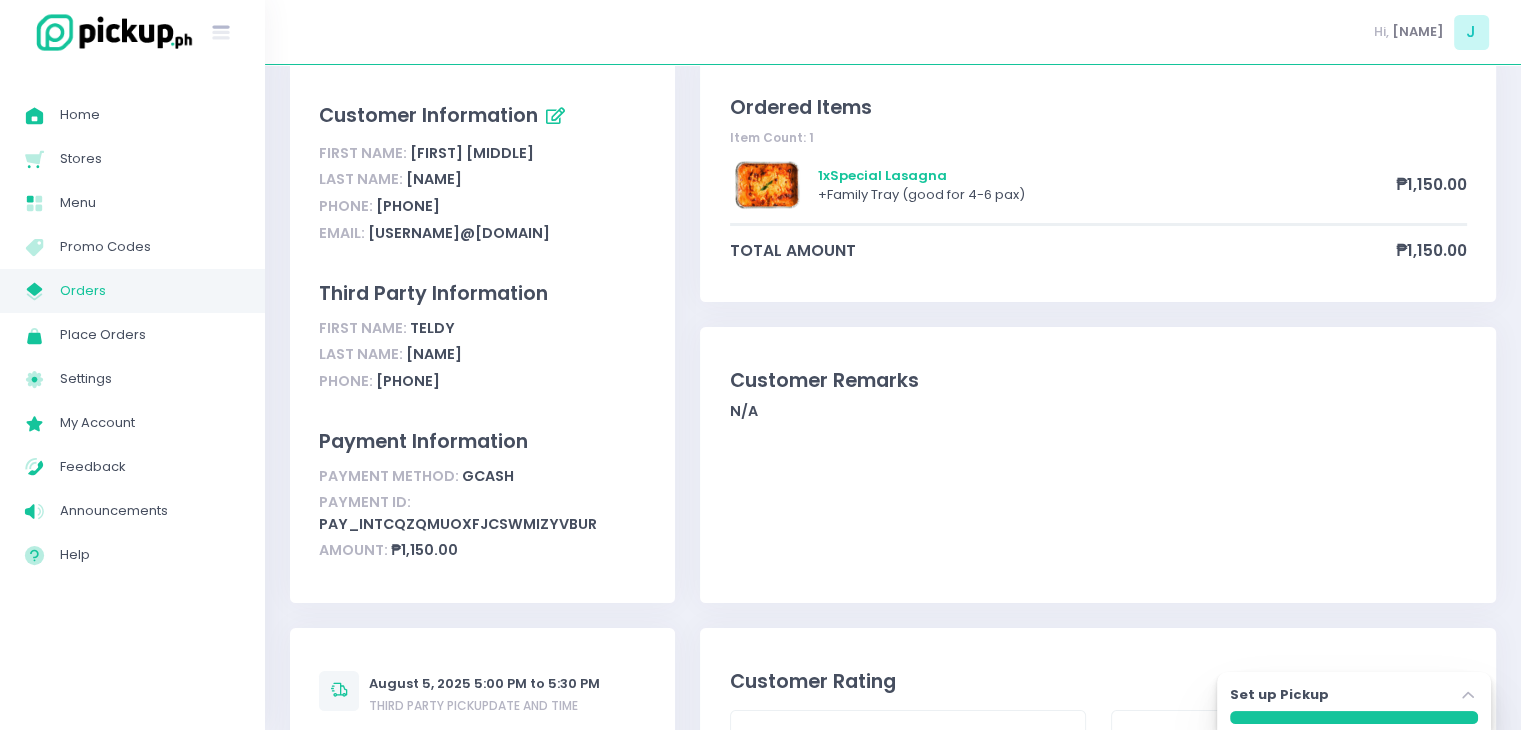 scroll, scrollTop: 0, scrollLeft: 0, axis: both 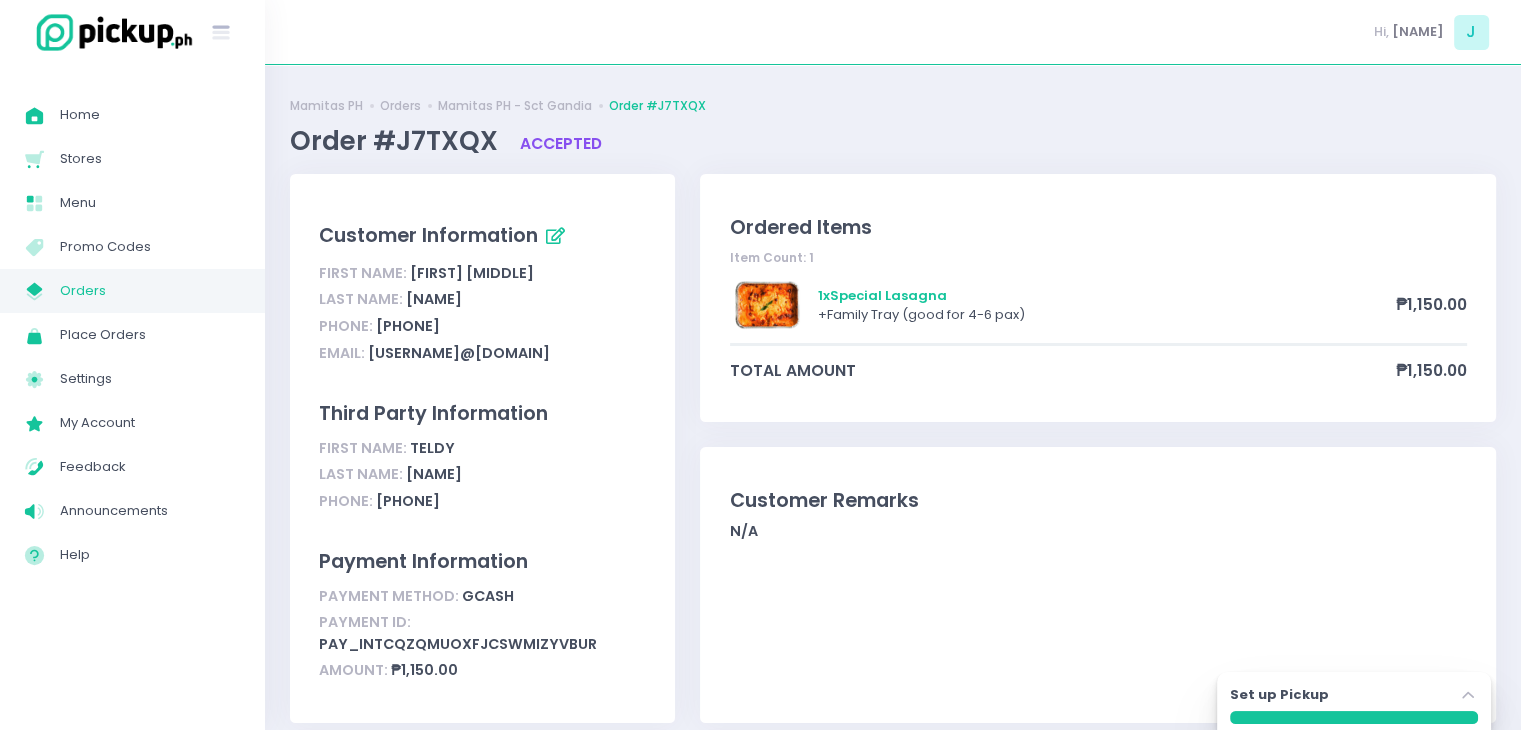 drag, startPoint x: 479, startPoint y: 320, endPoint x: 384, endPoint y: 327, distance: 95.257545 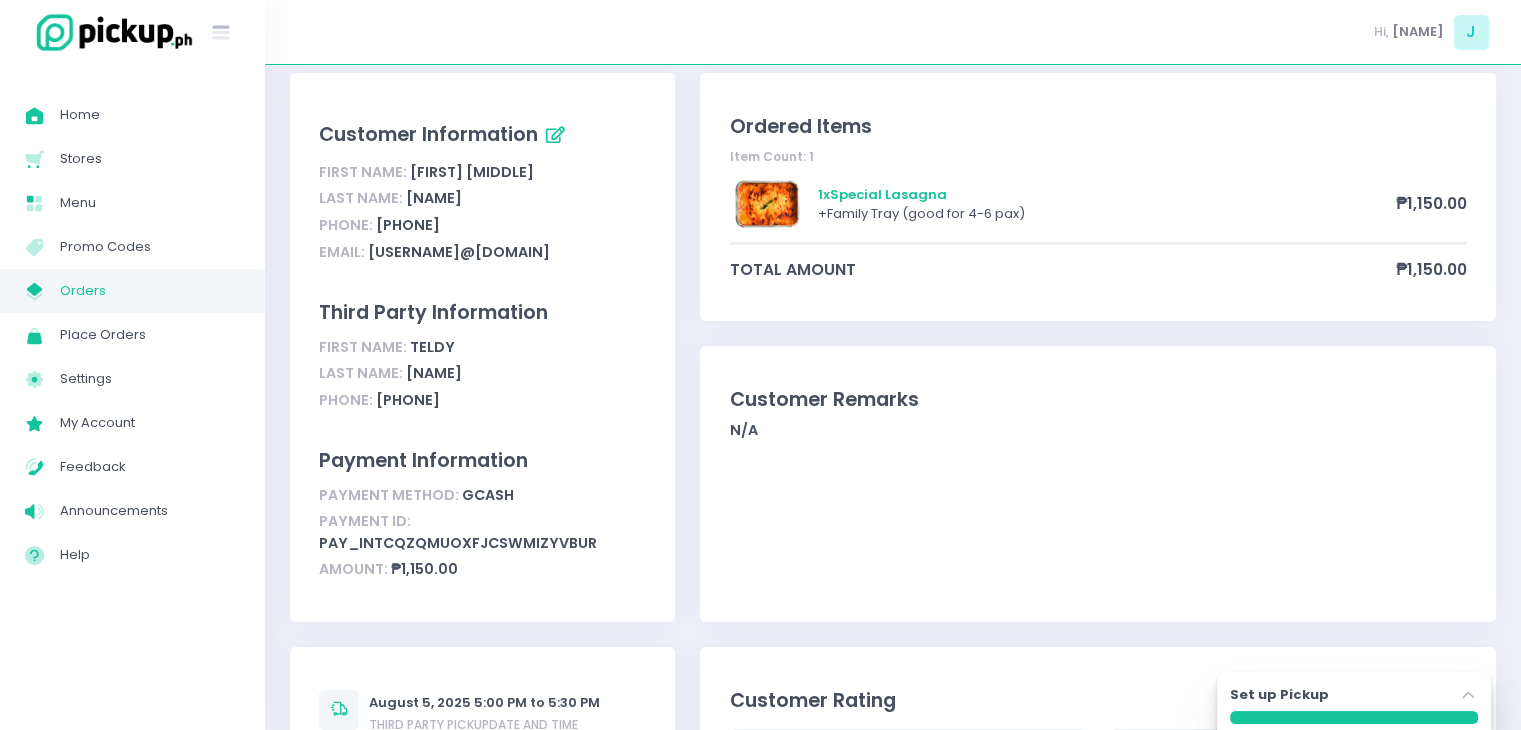 scroll, scrollTop: 0, scrollLeft: 0, axis: both 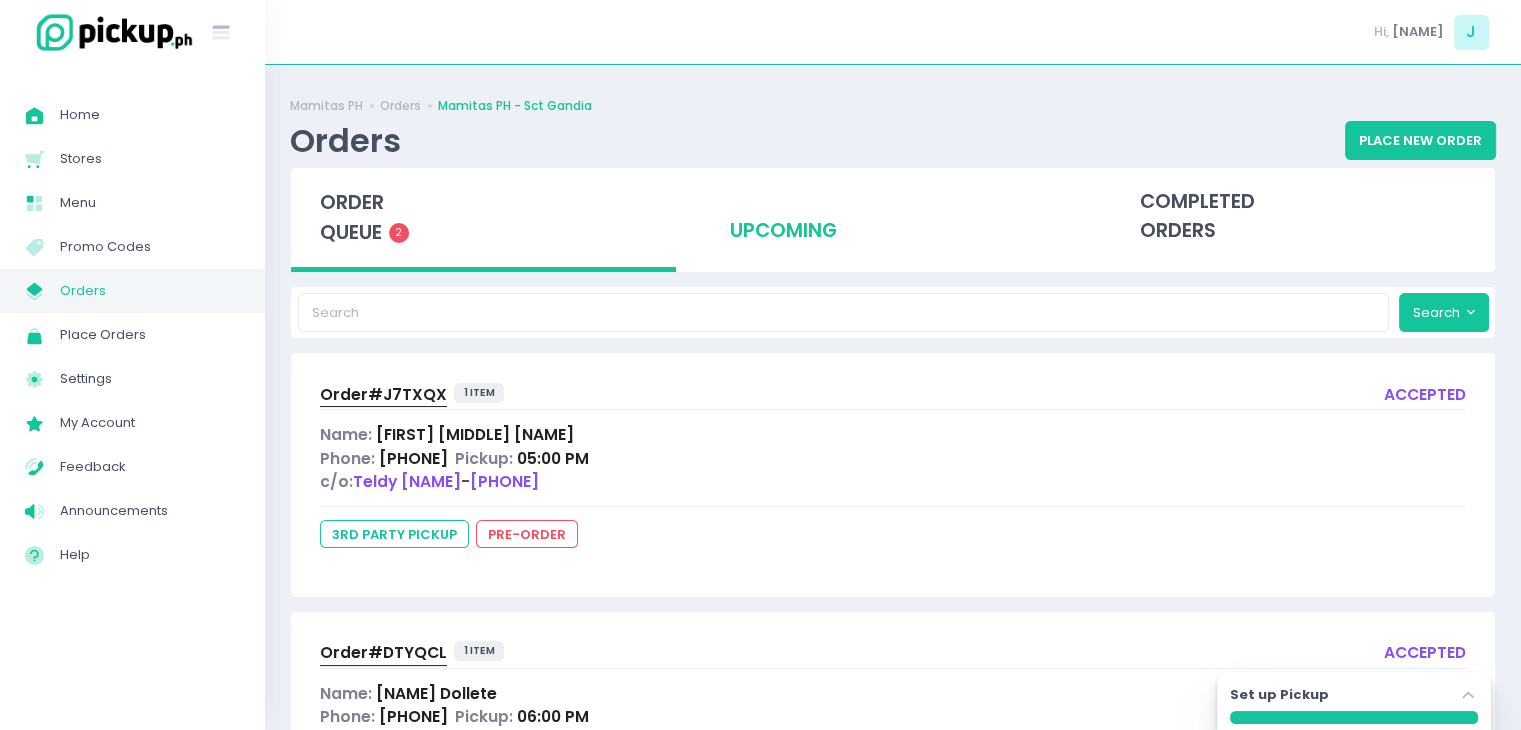 click on "upcoming" at bounding box center [893, 217] 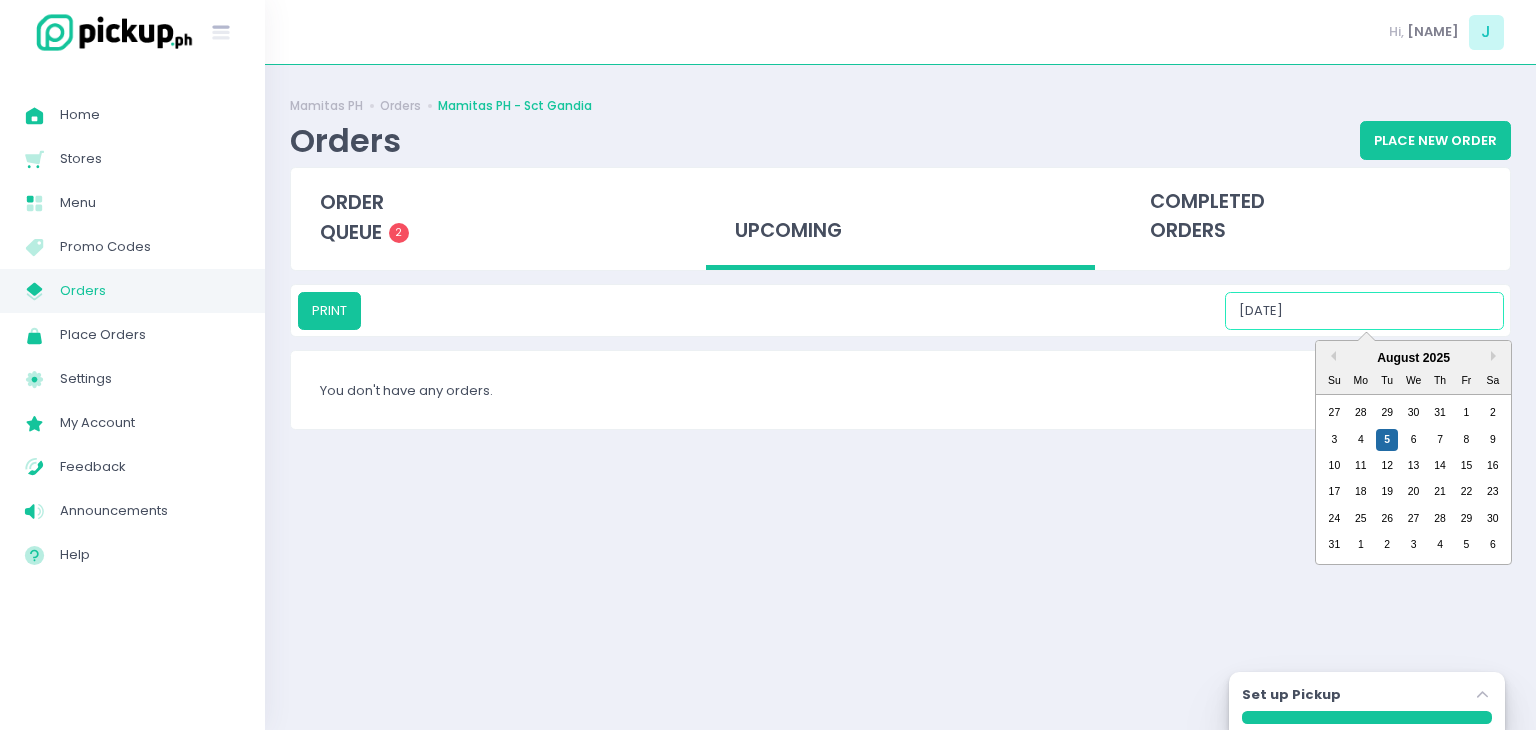 click on "[DATE]" at bounding box center (1364, 311) 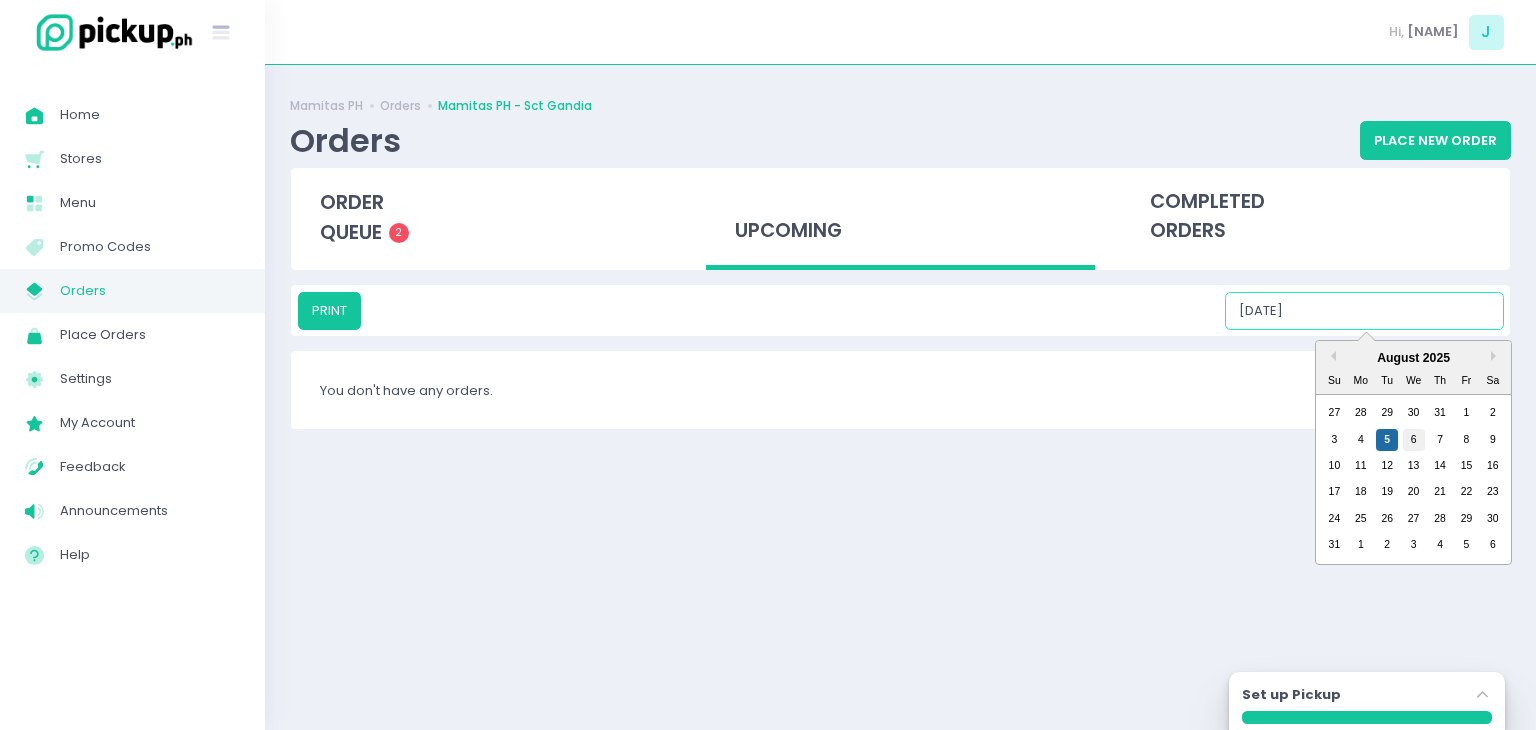 click on "6" at bounding box center [1414, 440] 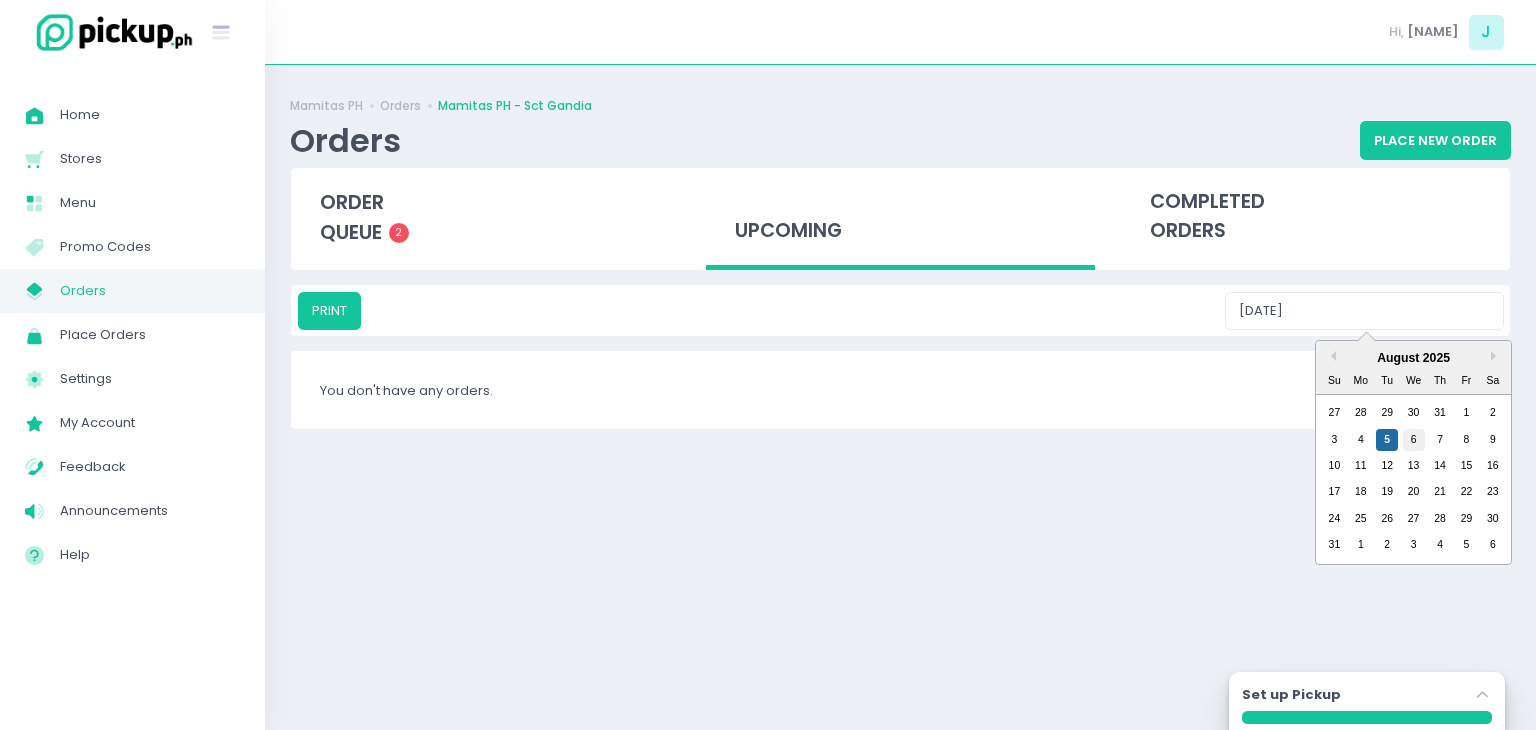 type on "08/06/2025" 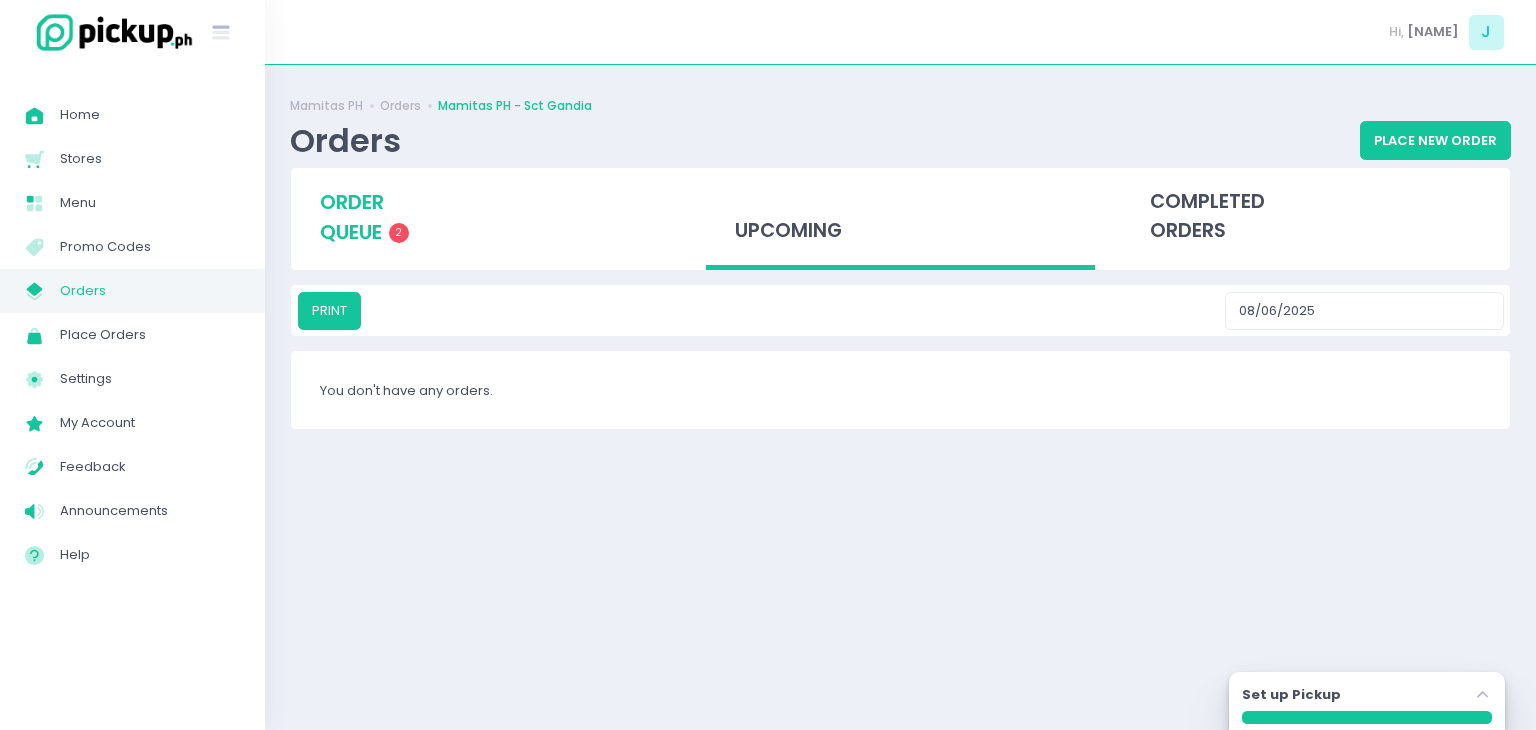 click on "order   queue 2" at bounding box center (486, 217) 